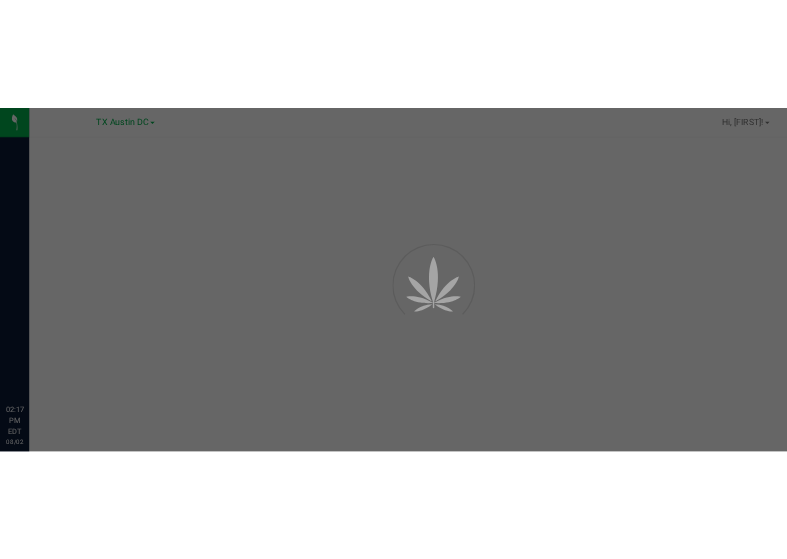 scroll, scrollTop: 0, scrollLeft: 0, axis: both 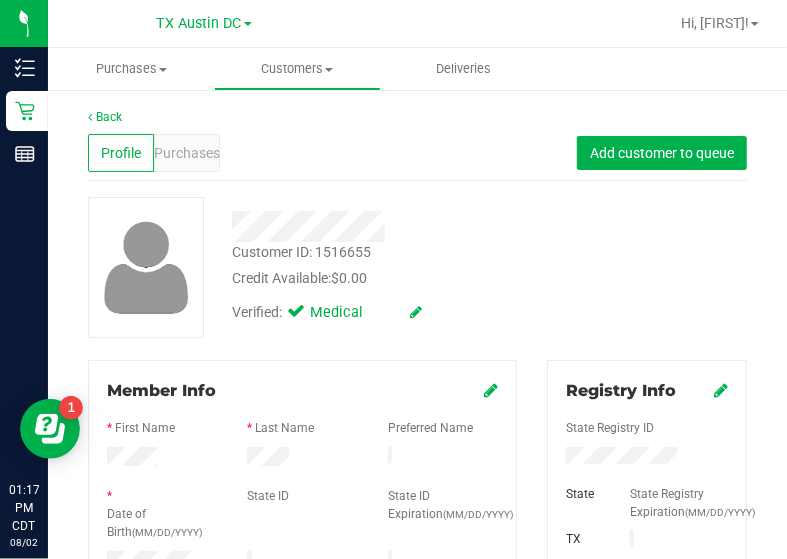 click on "Customer ID: 1516655
Credit Available:
$0.00
Verified:
Medical" at bounding box center (417, 267) 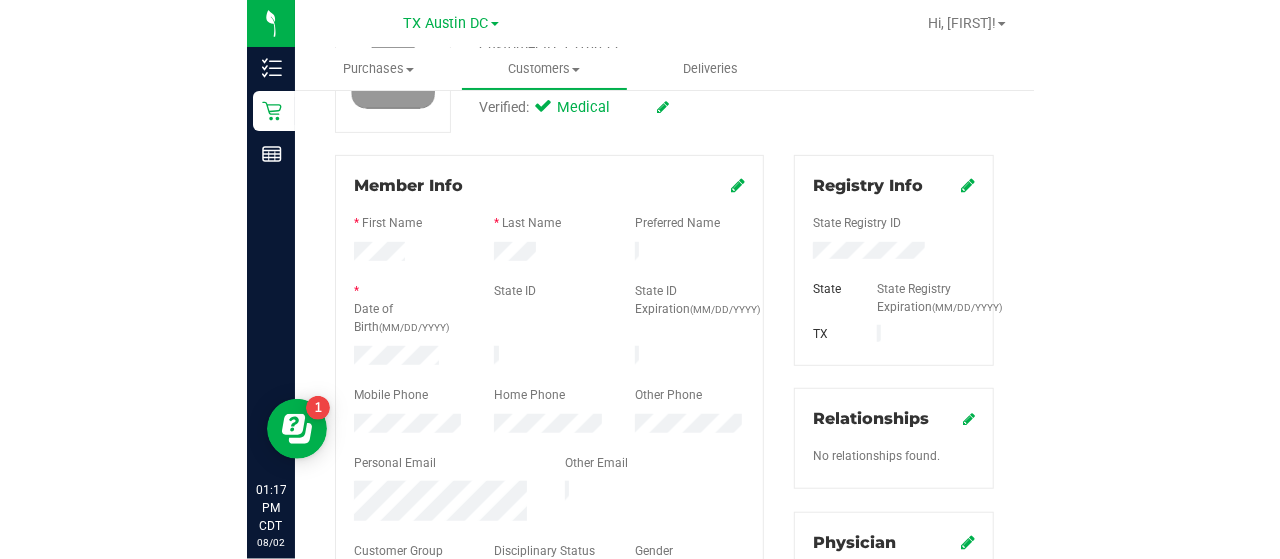 scroll, scrollTop: 234, scrollLeft: 0, axis: vertical 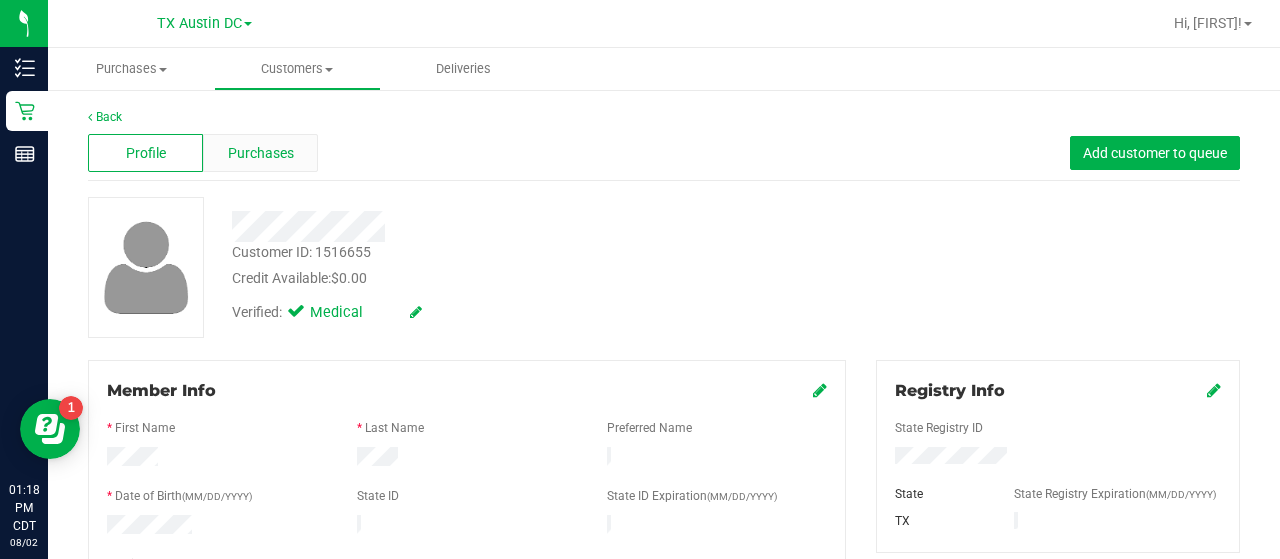 click on "Purchases" at bounding box center [261, 153] 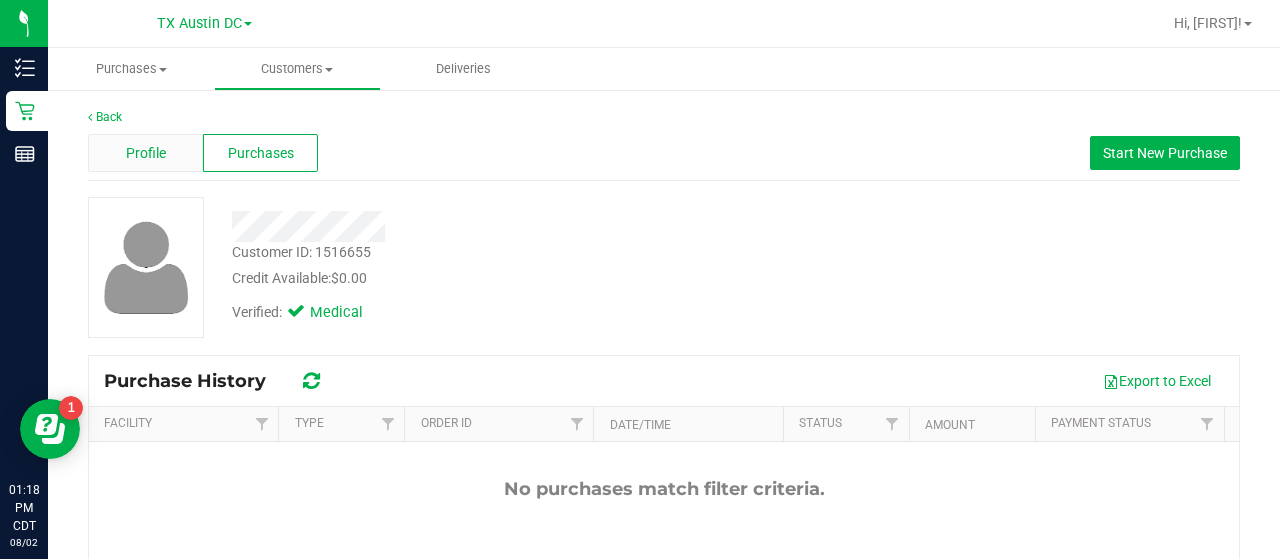 click on "Profile" at bounding box center [145, 153] 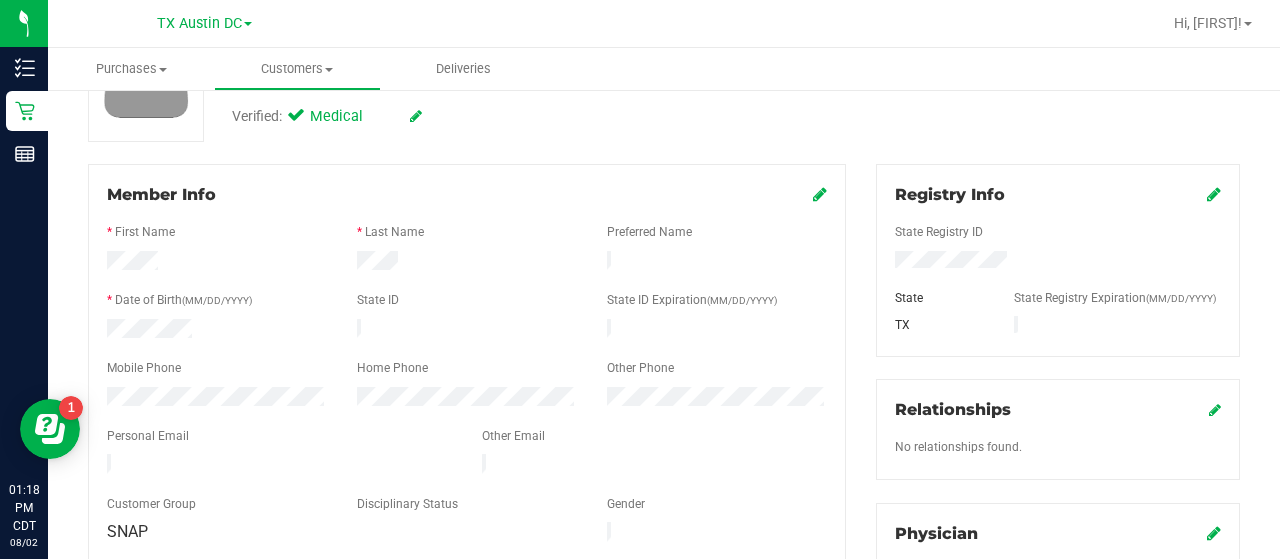 scroll, scrollTop: 192, scrollLeft: 0, axis: vertical 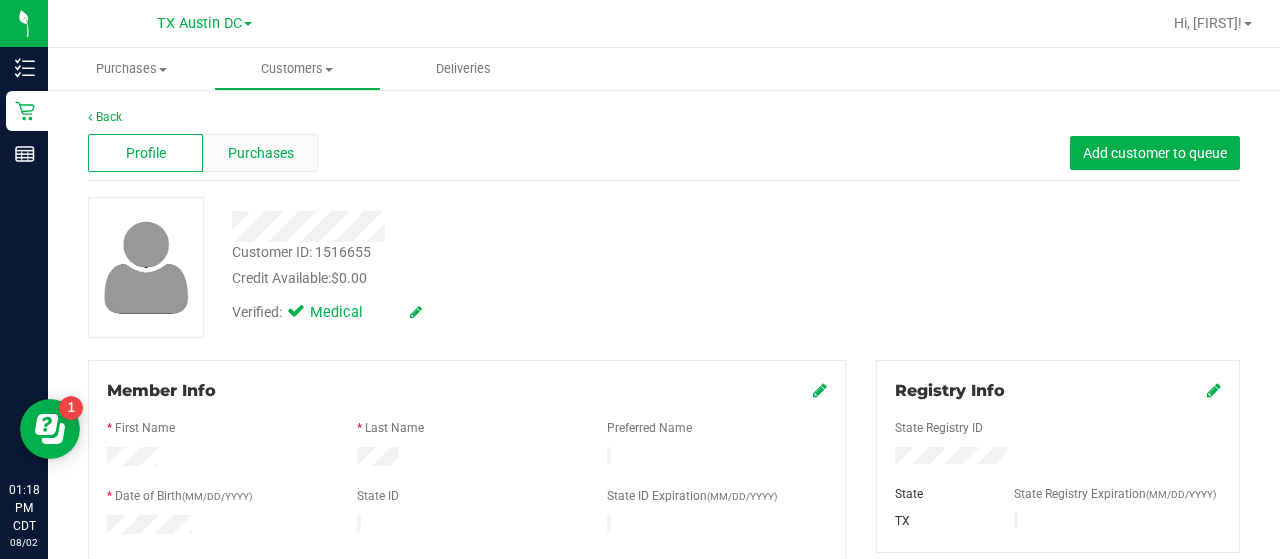 click on "Purchases" at bounding box center (260, 153) 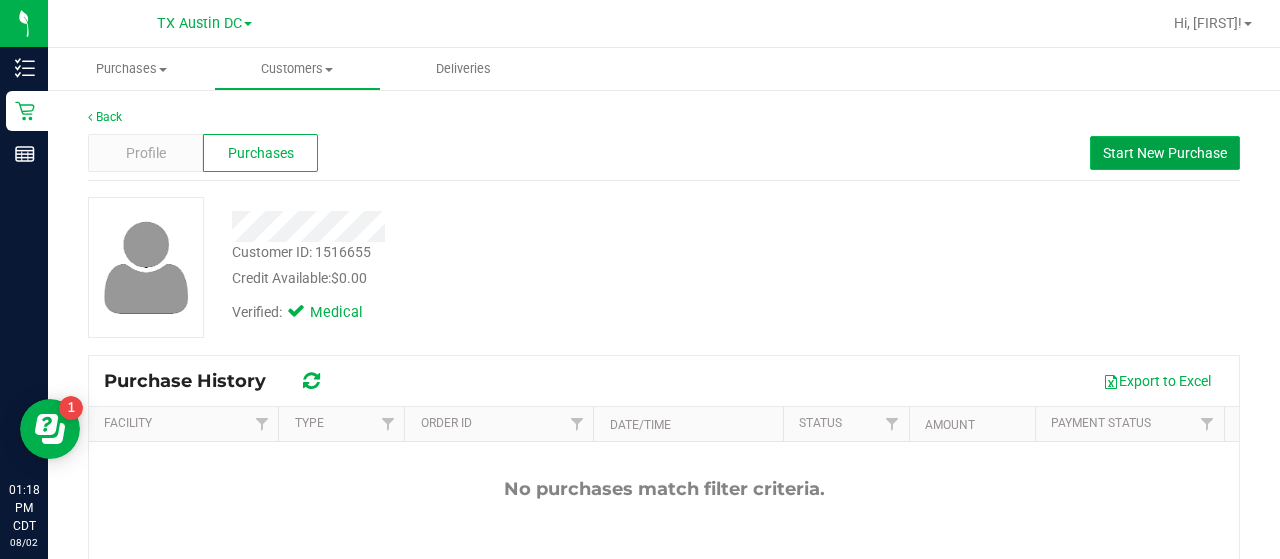 click on "Start New Purchase" at bounding box center (1165, 153) 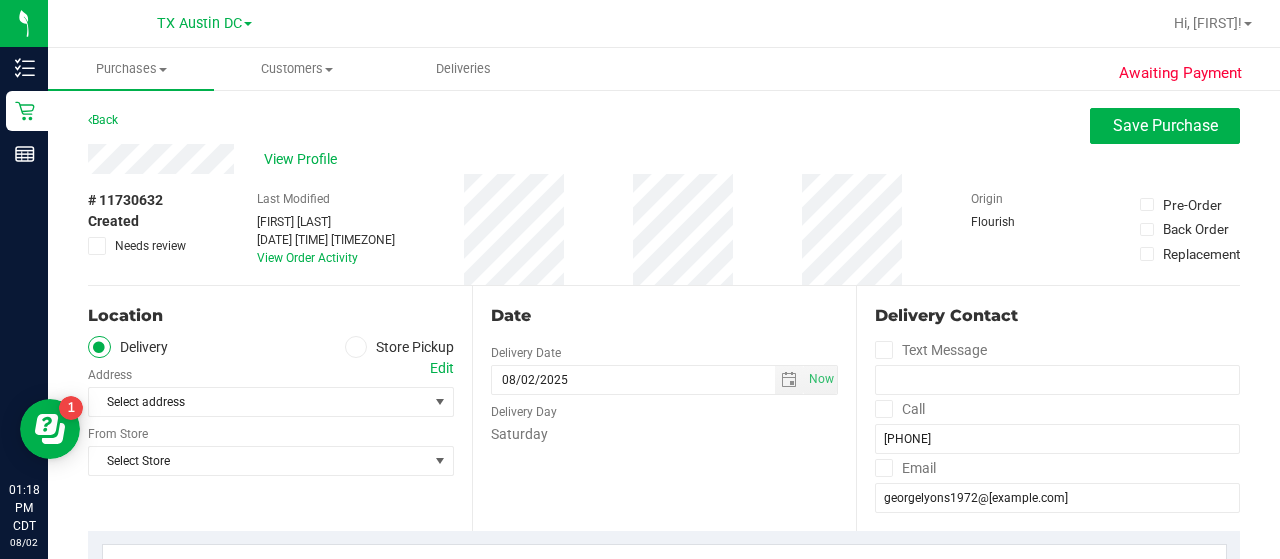 scroll, scrollTop: 108, scrollLeft: 0, axis: vertical 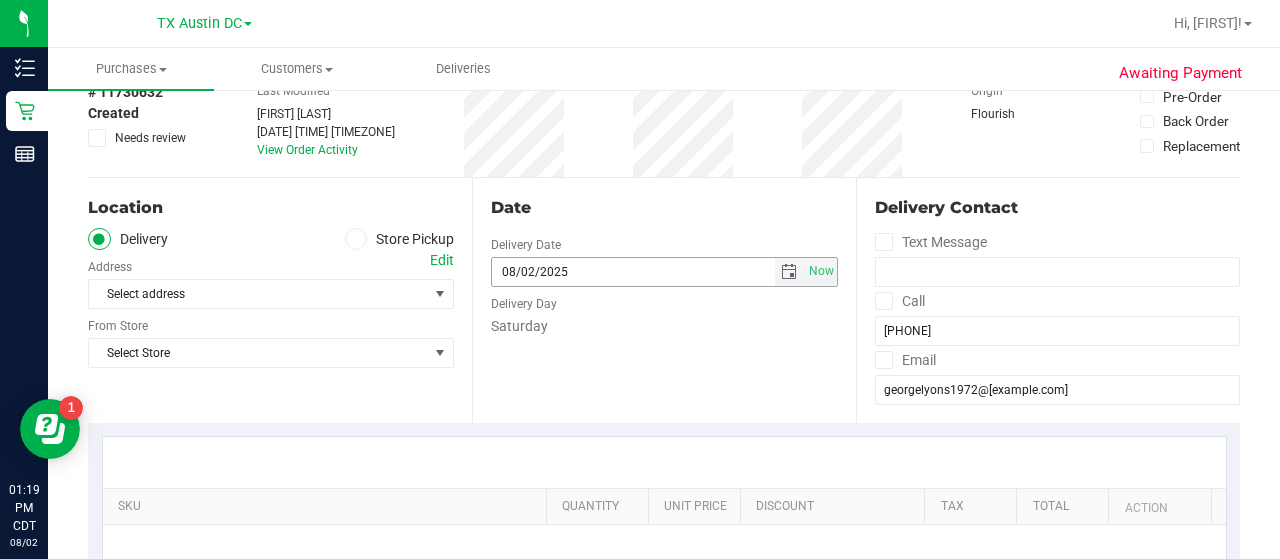 click at bounding box center [789, 272] 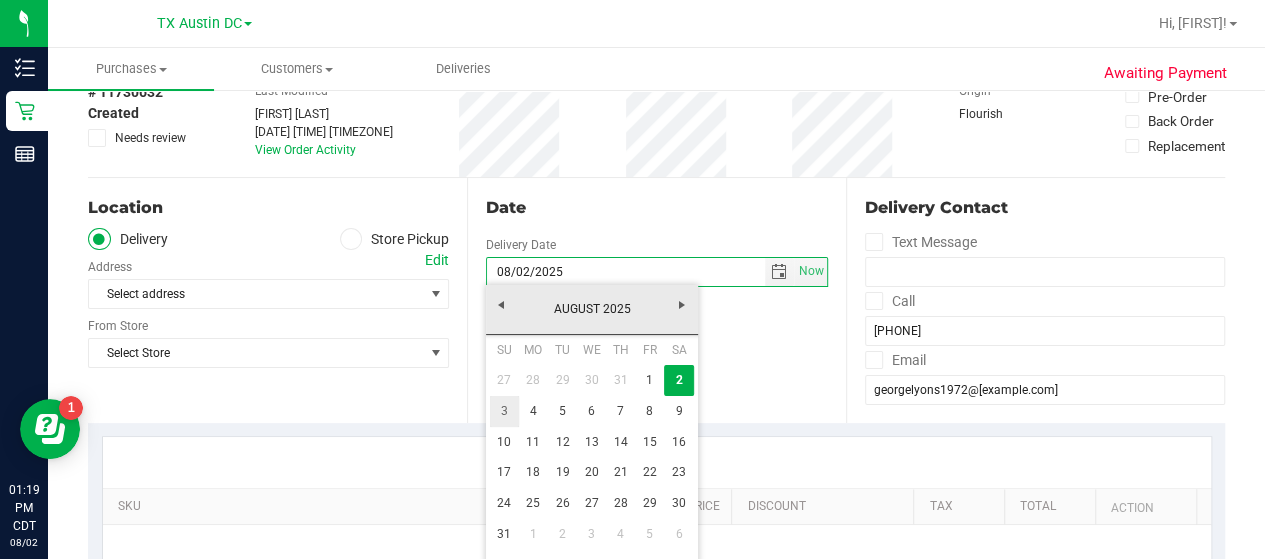 click on "3" at bounding box center (504, 411) 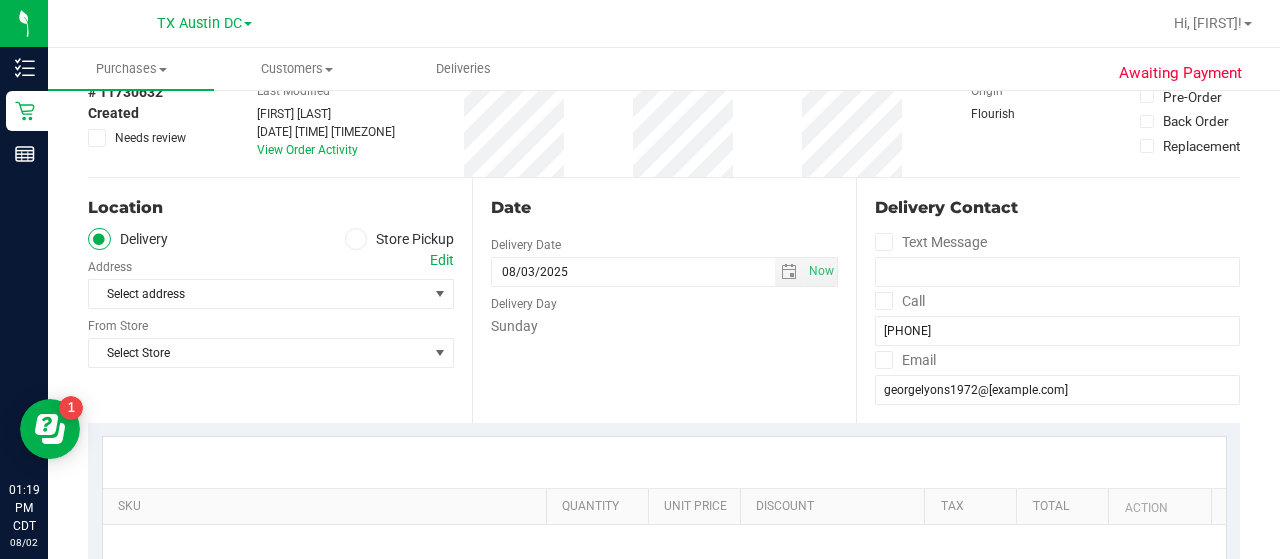 click on "Date
Delivery Date
[DATE]
Now
[DATE] [TIME]
Now
Delivery Day
Sunday" at bounding box center [664, 300] 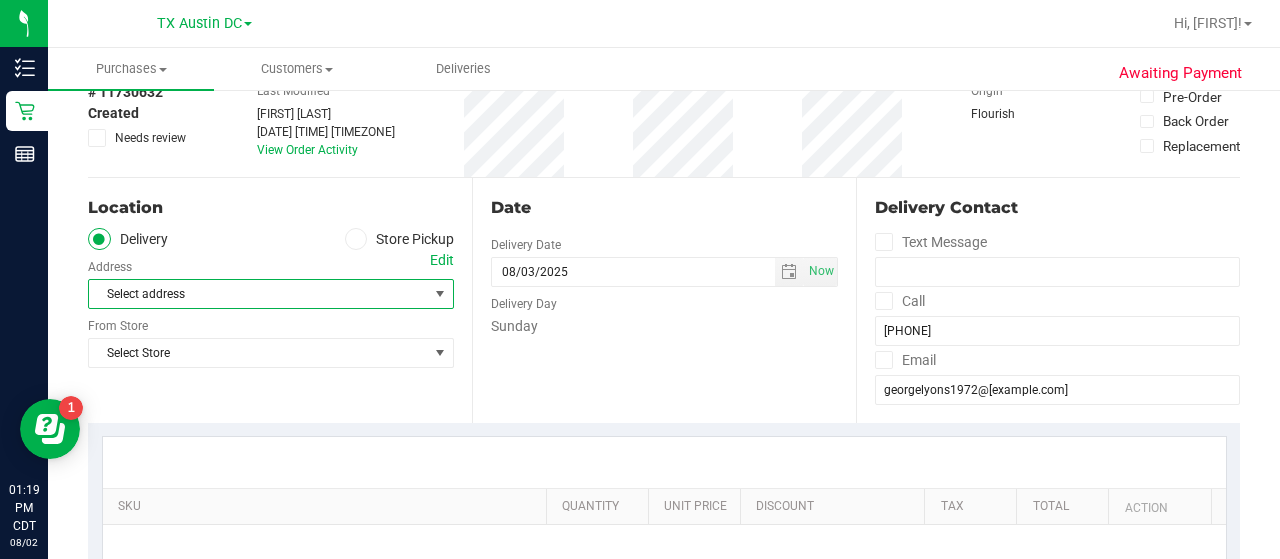 click on "Select address" at bounding box center [250, 294] 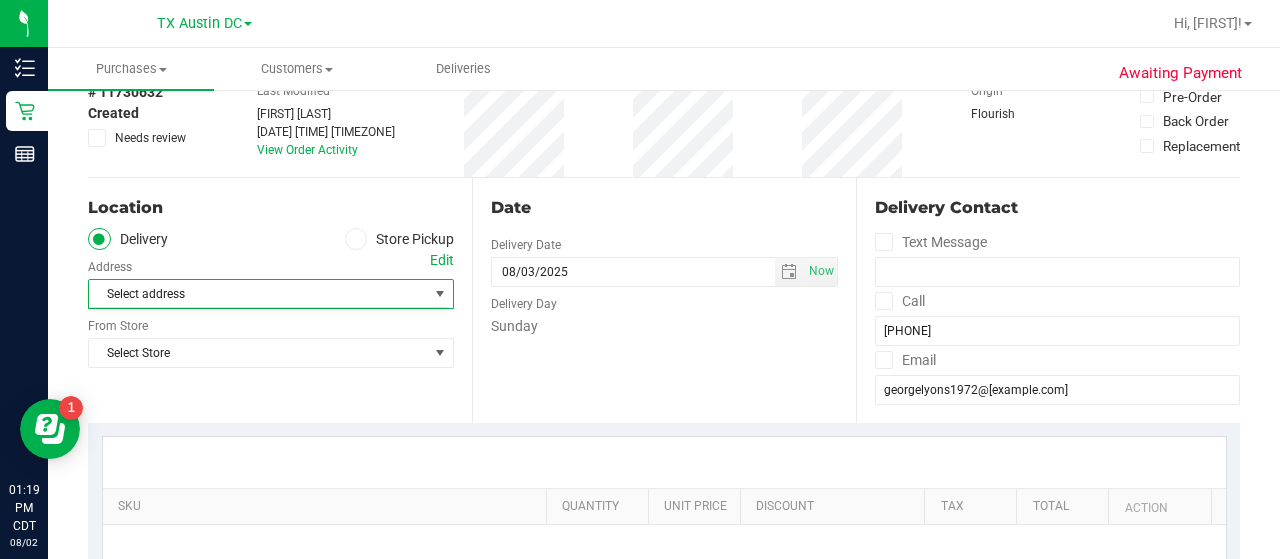 click on "Date
Delivery Date
[DATE]
Now
[DATE] [TIME]
Now
Delivery Day
Sunday" at bounding box center [664, 300] 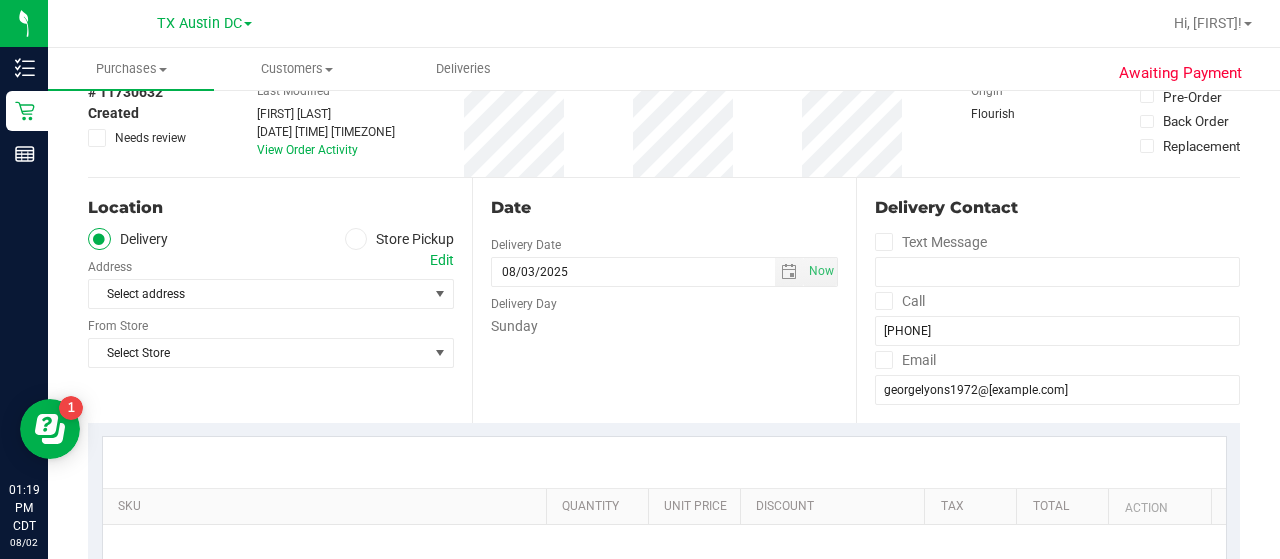 click on "Edit" at bounding box center (442, 260) 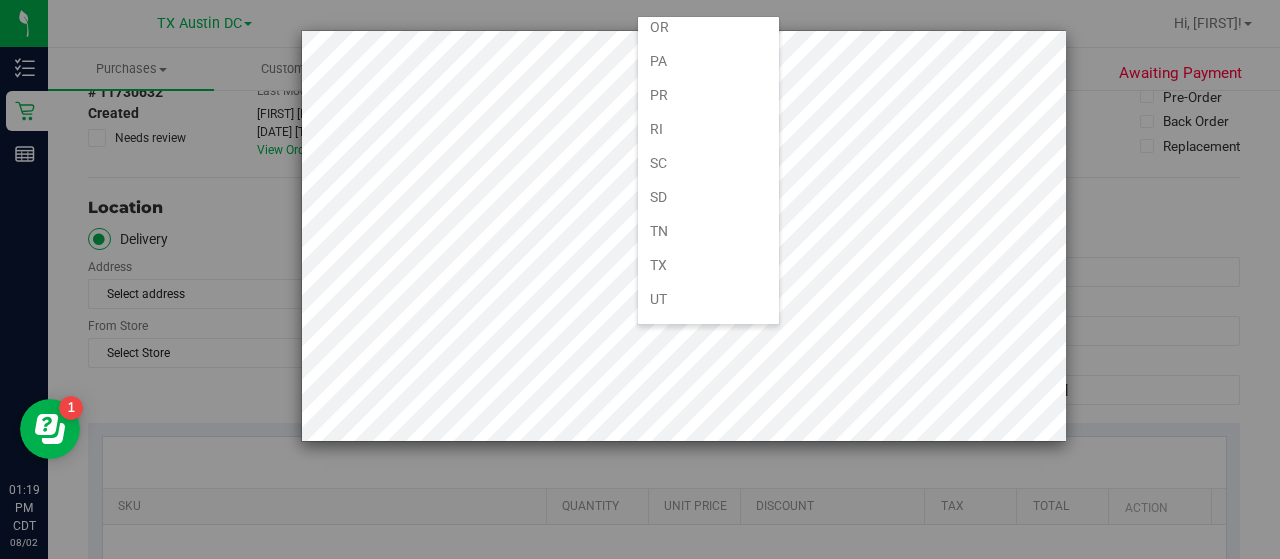 scroll, scrollTop: 1433, scrollLeft: 0, axis: vertical 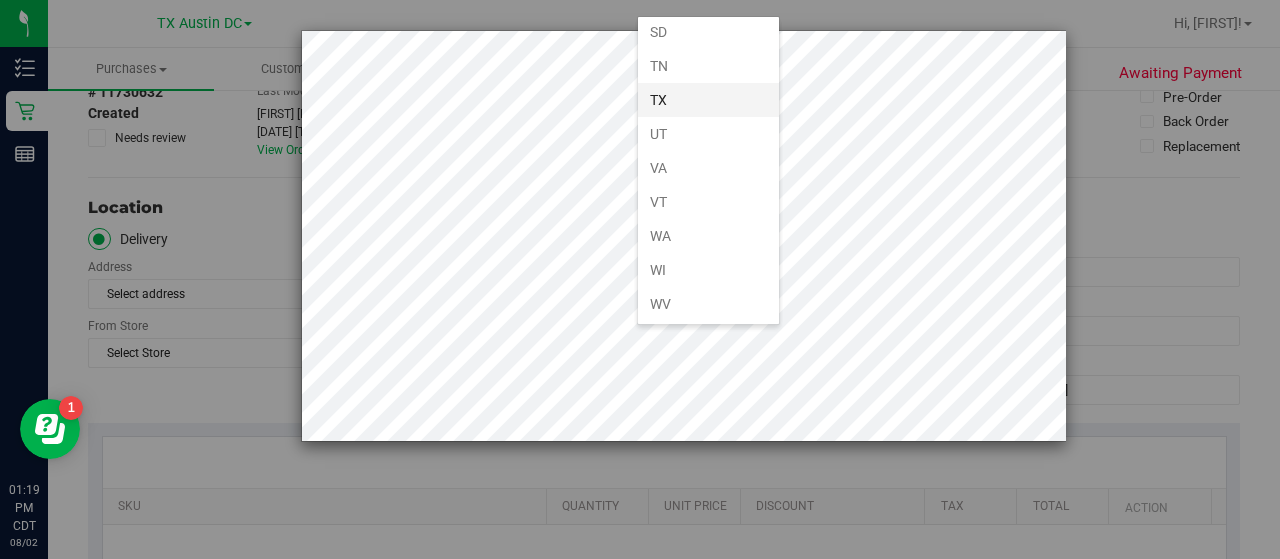 click on "TX" at bounding box center (708, 100) 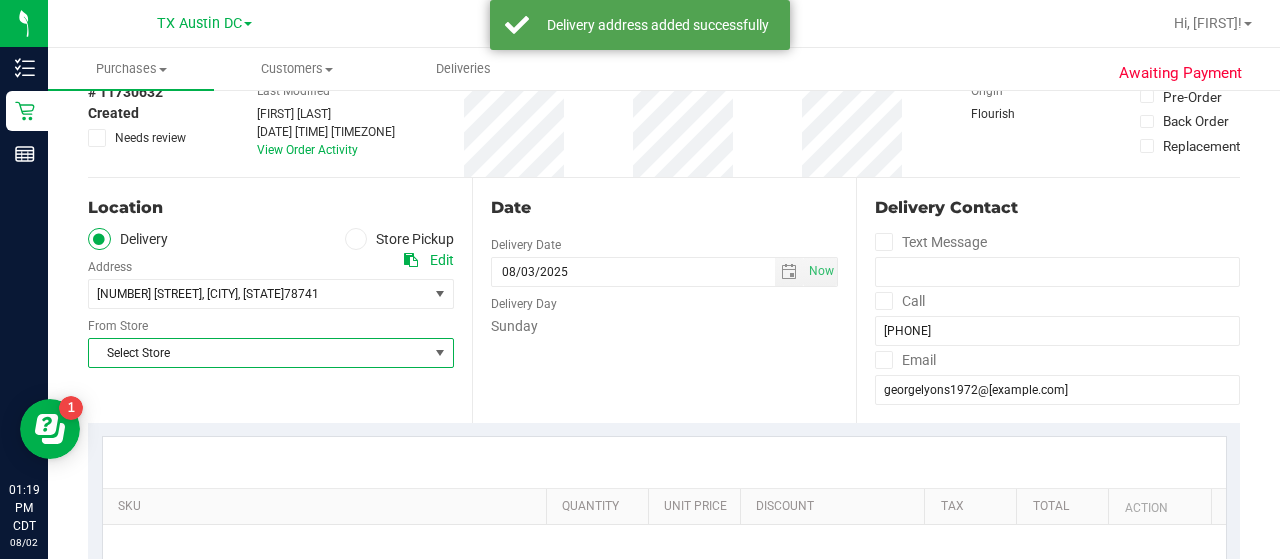 click on "Select Store" at bounding box center (258, 353) 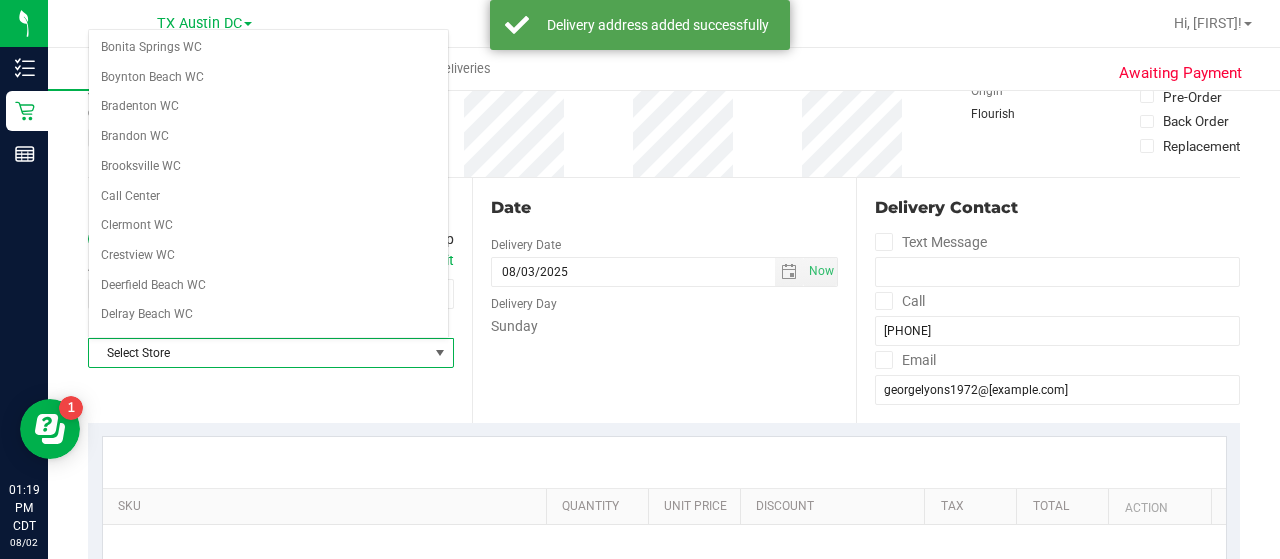 scroll, scrollTop: 1414, scrollLeft: 0, axis: vertical 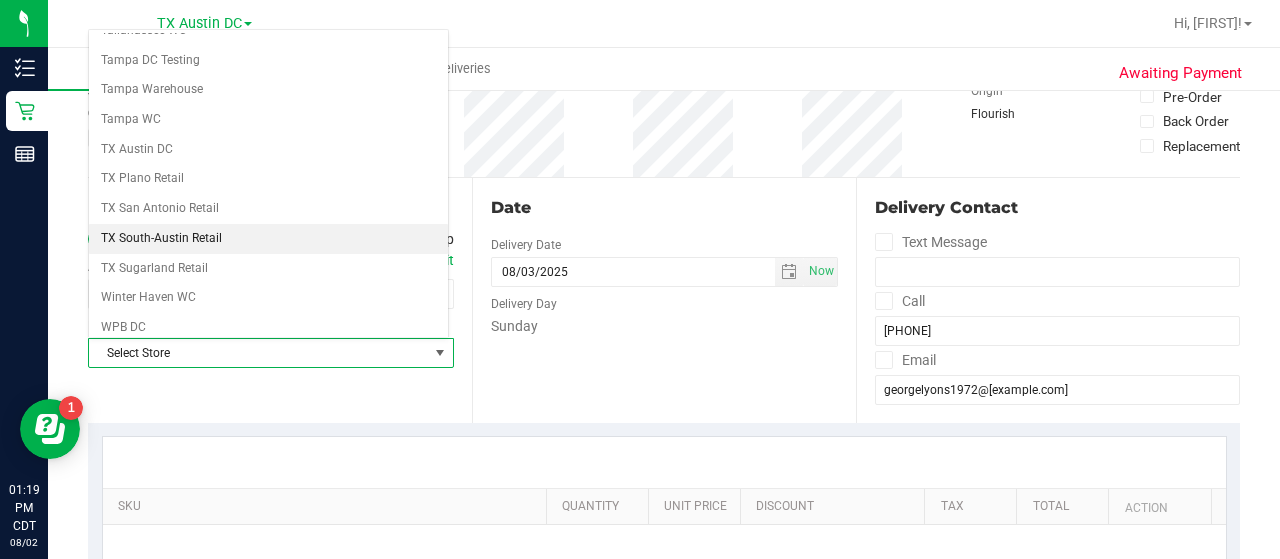 click on "TX South-Austin Retail" at bounding box center (268, 239) 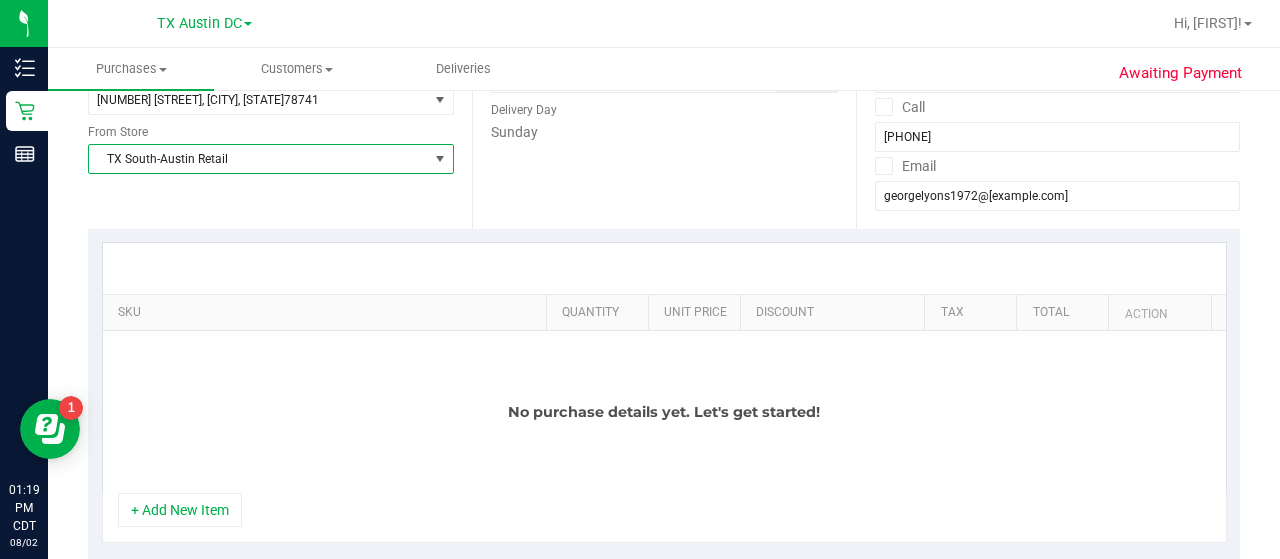 scroll, scrollTop: 322, scrollLeft: 0, axis: vertical 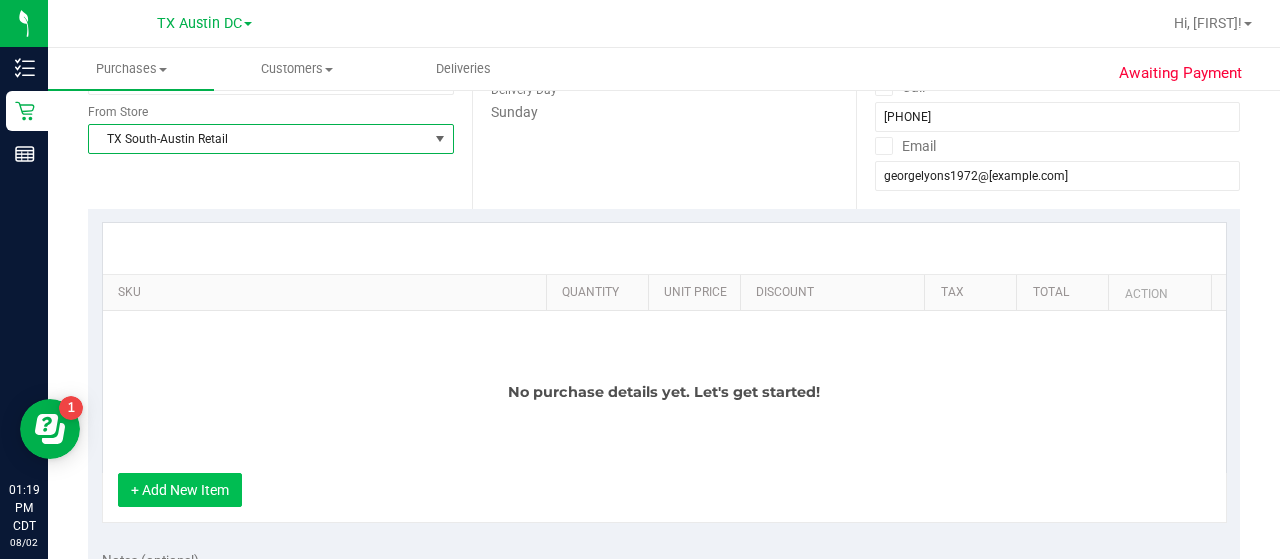 click on "+ Add New Item" at bounding box center (180, 490) 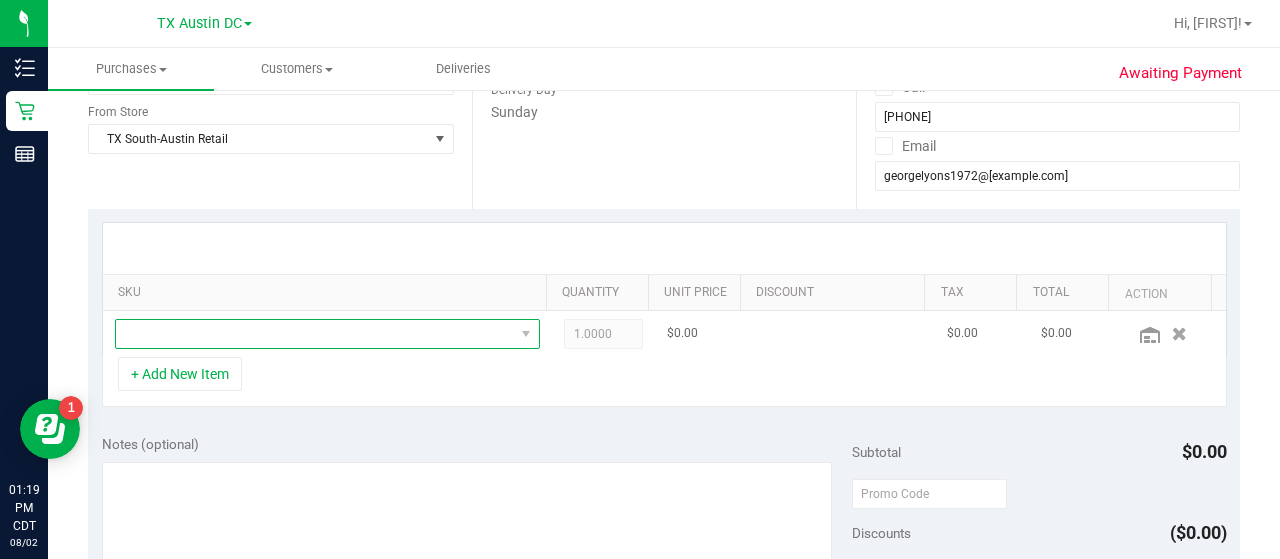 click at bounding box center [315, 334] 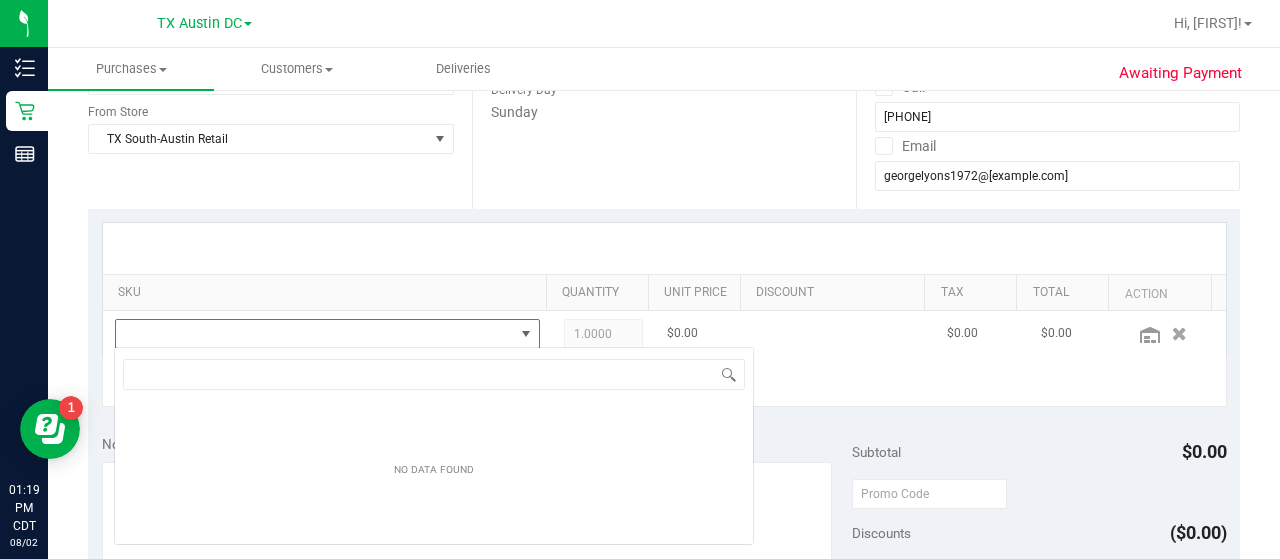 scroll, scrollTop: 99970, scrollLeft: 99586, axis: both 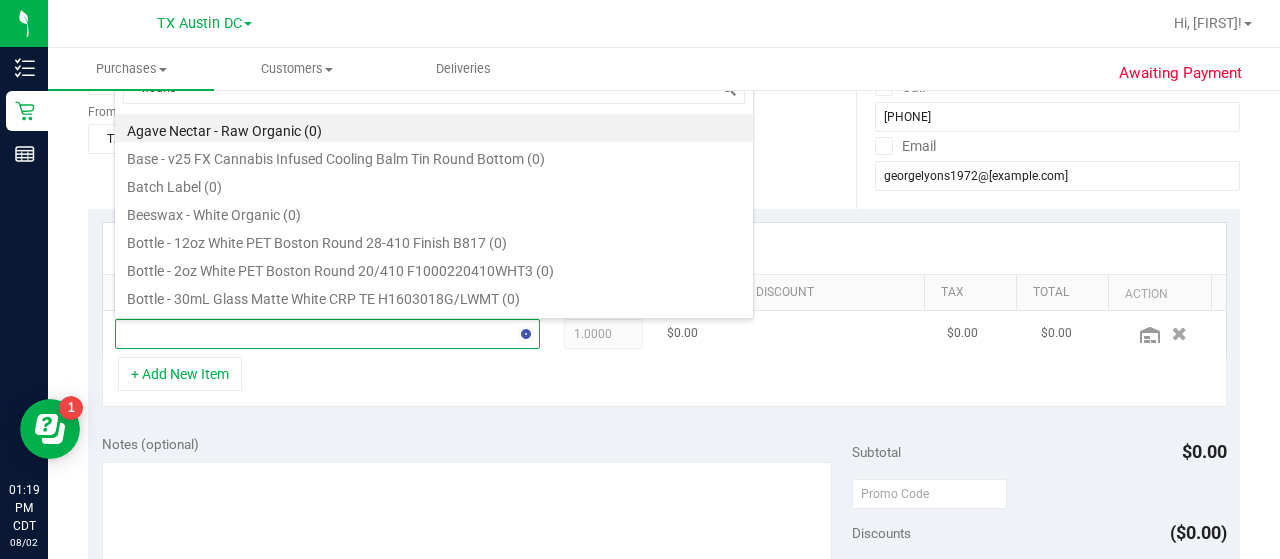 type on "nourish" 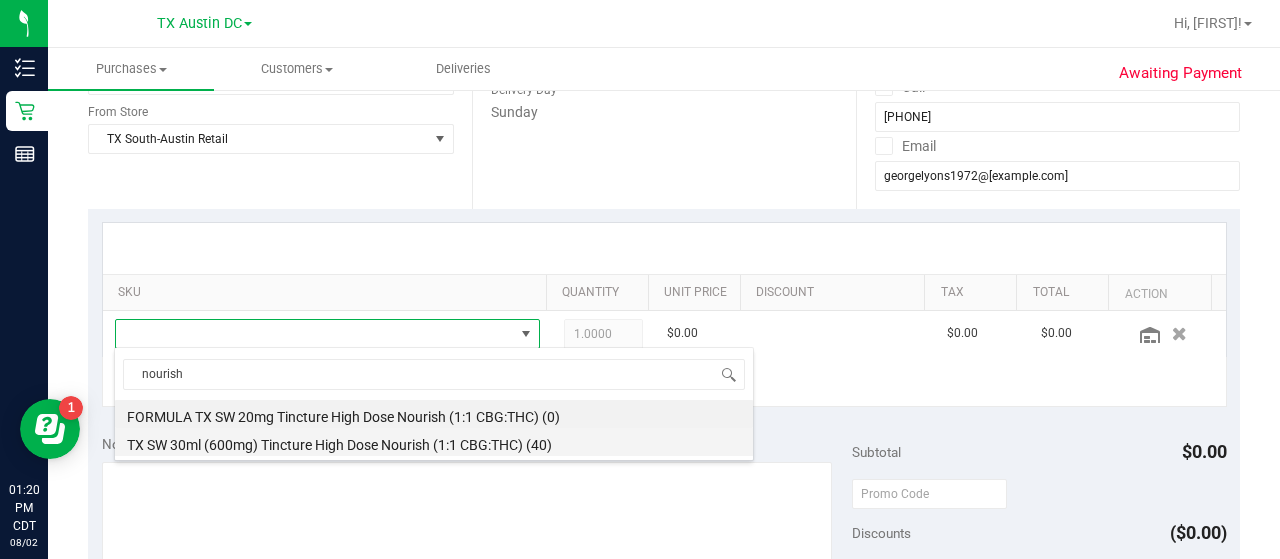 click on "TX SW 30ml (600mg) Tincture High Dose Nourish (1:1 CBG:THC) (40)" at bounding box center (434, 442) 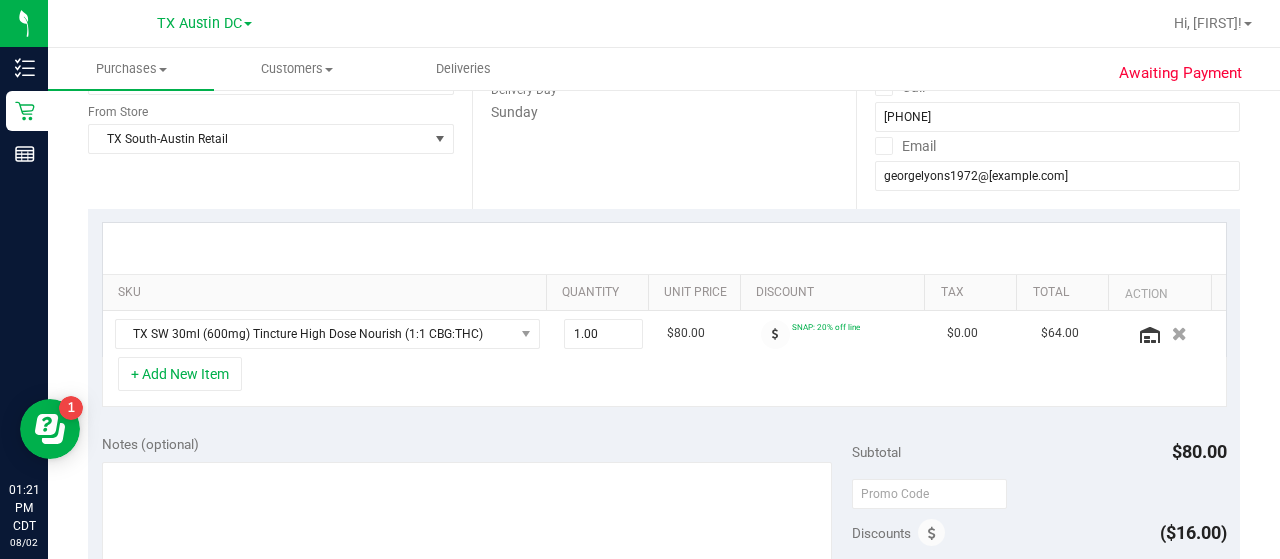 click on "SKU Quantity Unit Price Discount Tax Total Action
TX SW 30ml (600mg) Tincture High Dose Nourish (1:1 CBG:THC)
1.00 1
$80.00
SNAP:
20%
off
line
$0.00
$64.00
+ Add New Item" at bounding box center (664, 315) 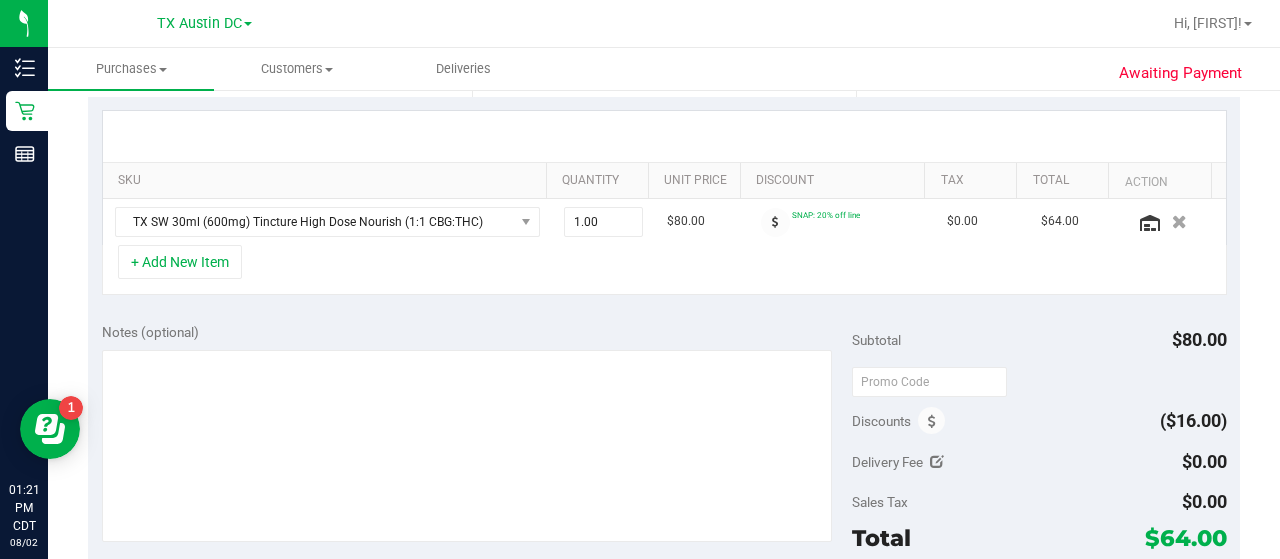 scroll, scrollTop: 438, scrollLeft: 0, axis: vertical 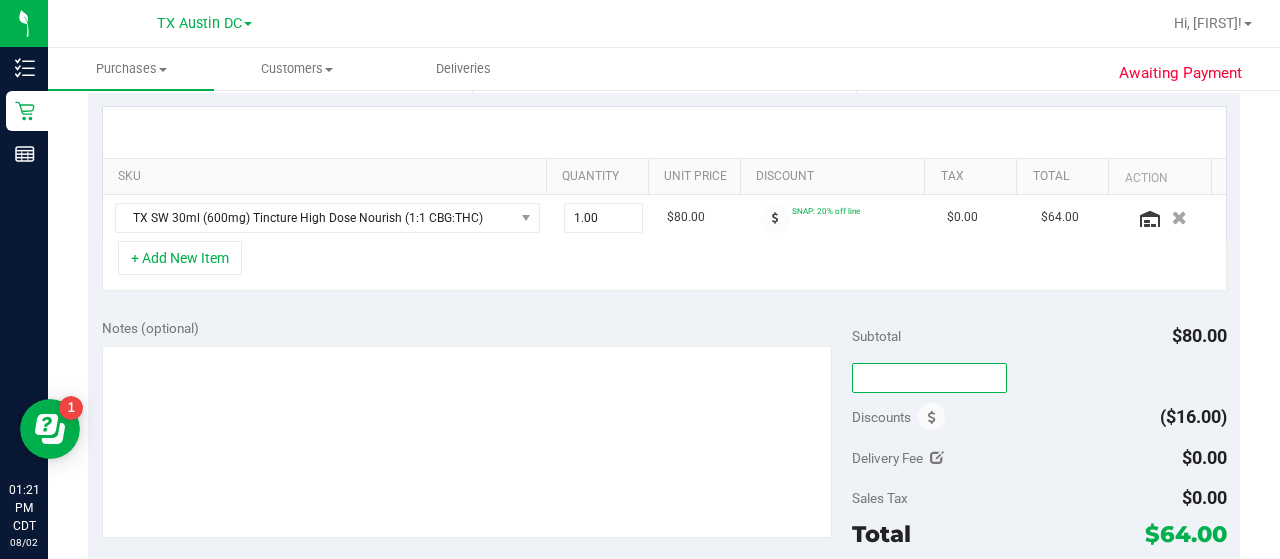 click at bounding box center [929, 378] 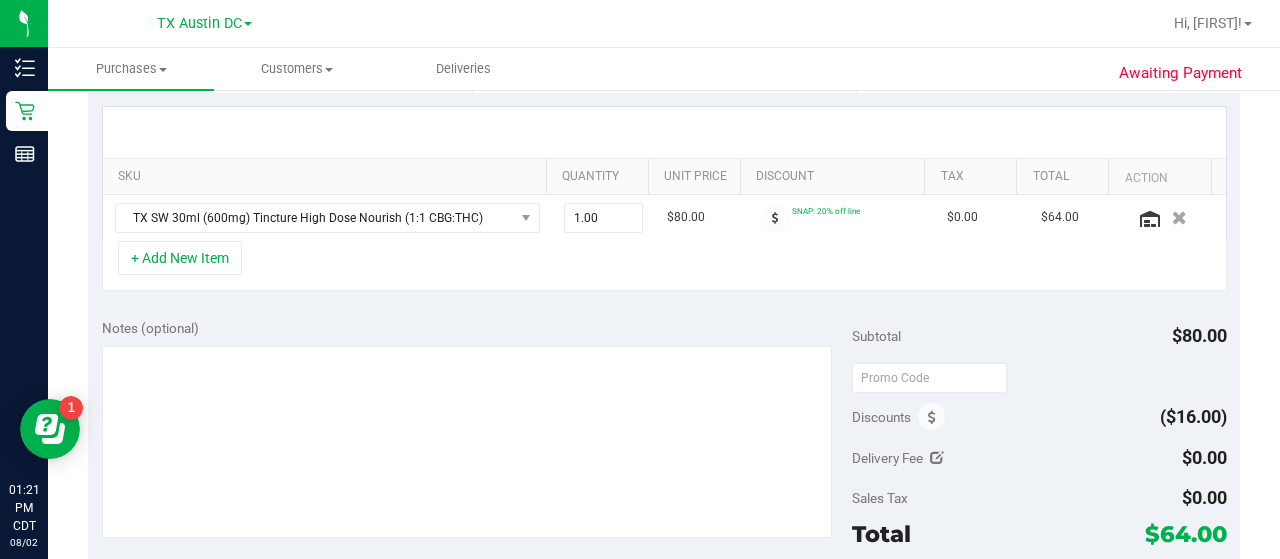 drag, startPoint x: 855, startPoint y: 423, endPoint x: 874, endPoint y: 421, distance: 19.104973 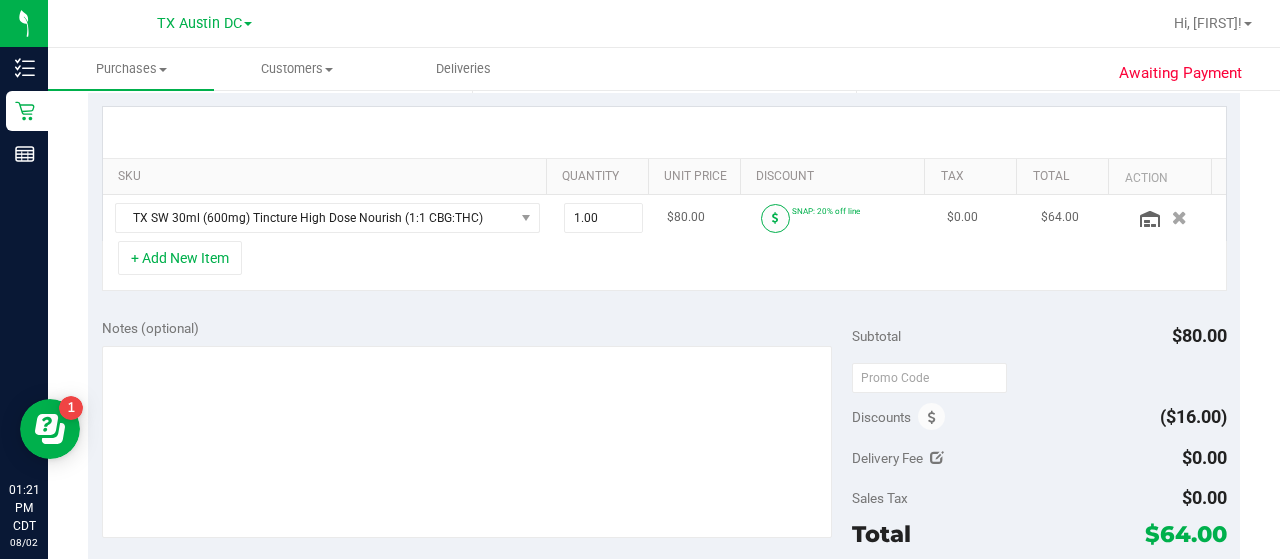 click at bounding box center [775, 218] 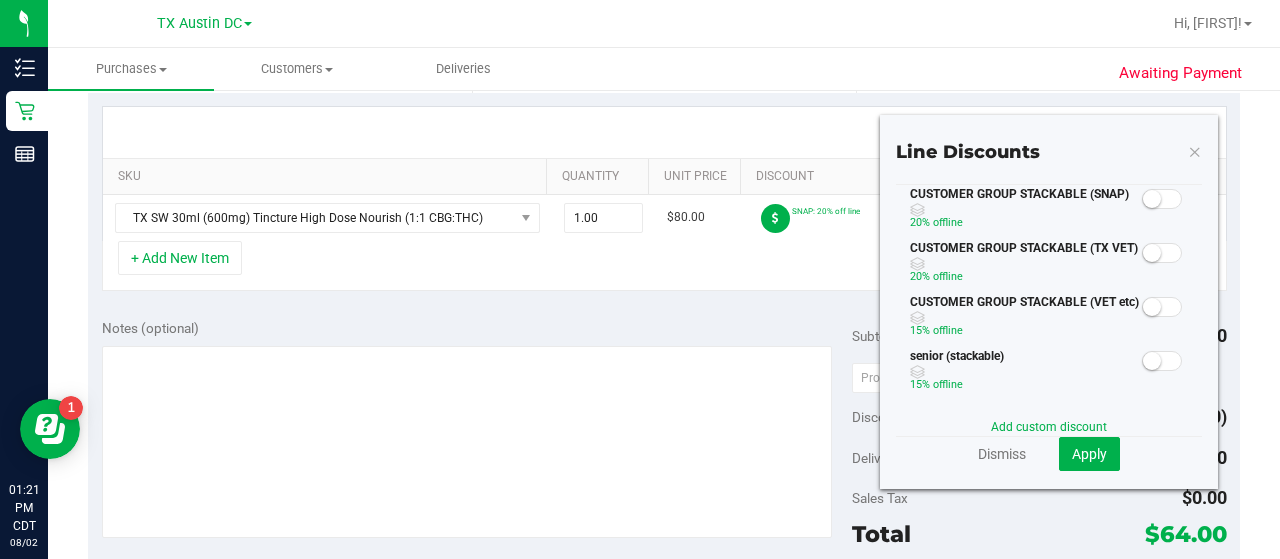 click at bounding box center [1162, 197] 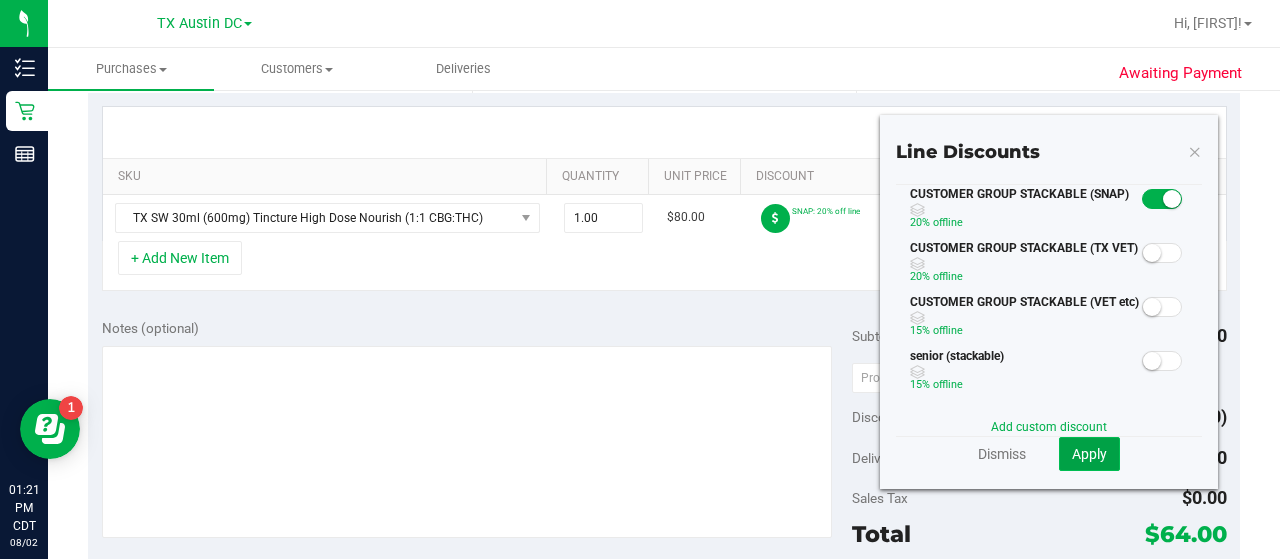click on "Apply" 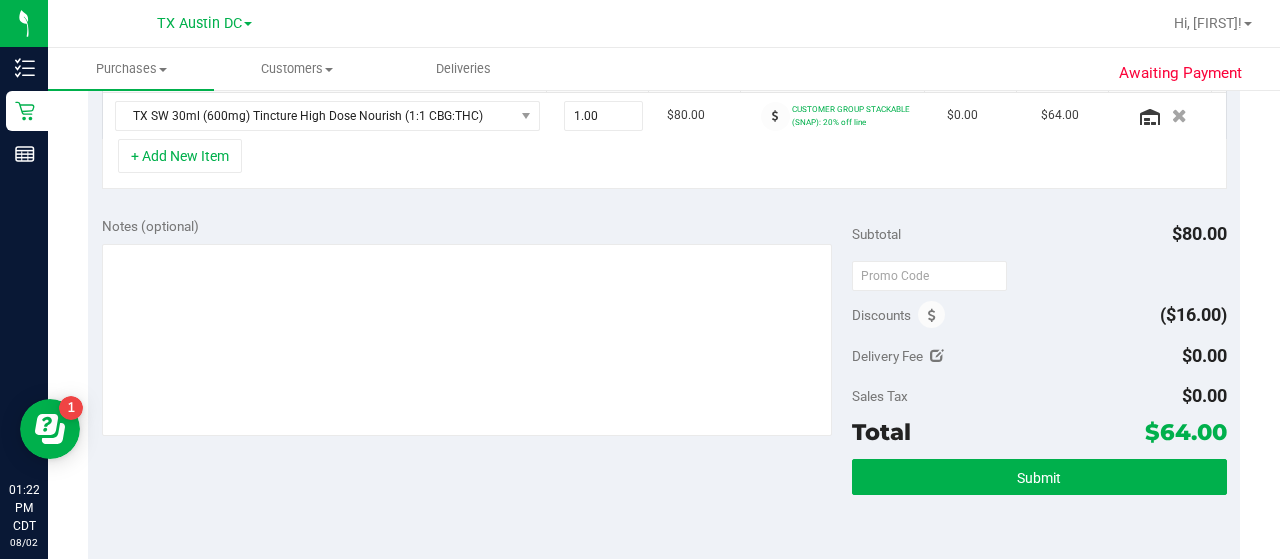 scroll, scrollTop: 554, scrollLeft: 0, axis: vertical 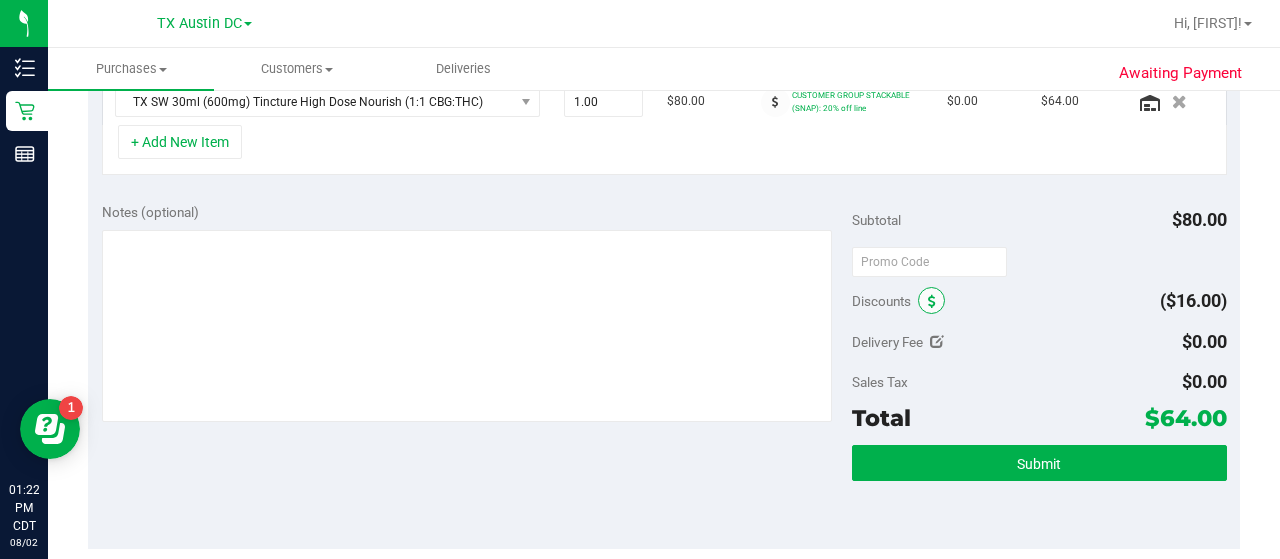 click at bounding box center (931, 300) 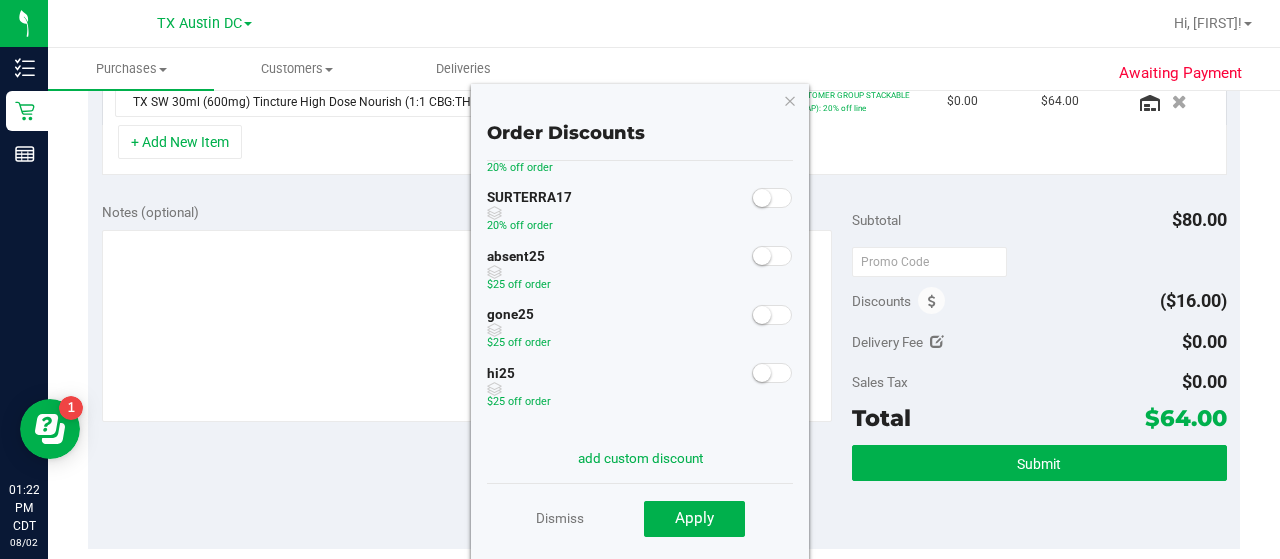 scroll, scrollTop: 0, scrollLeft: 0, axis: both 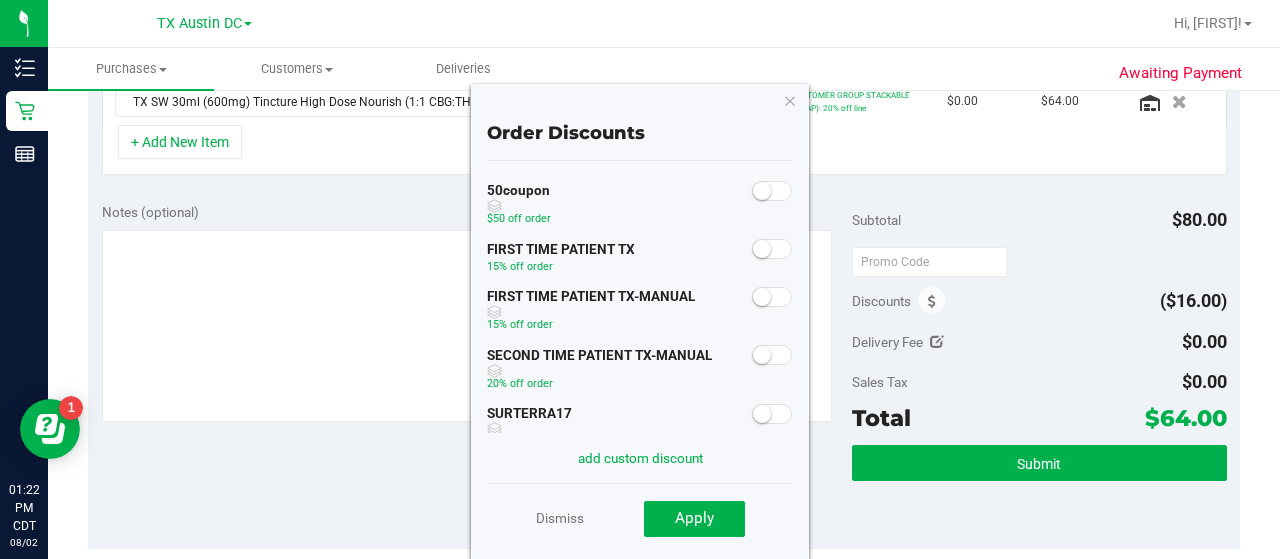 click at bounding box center (772, 249) 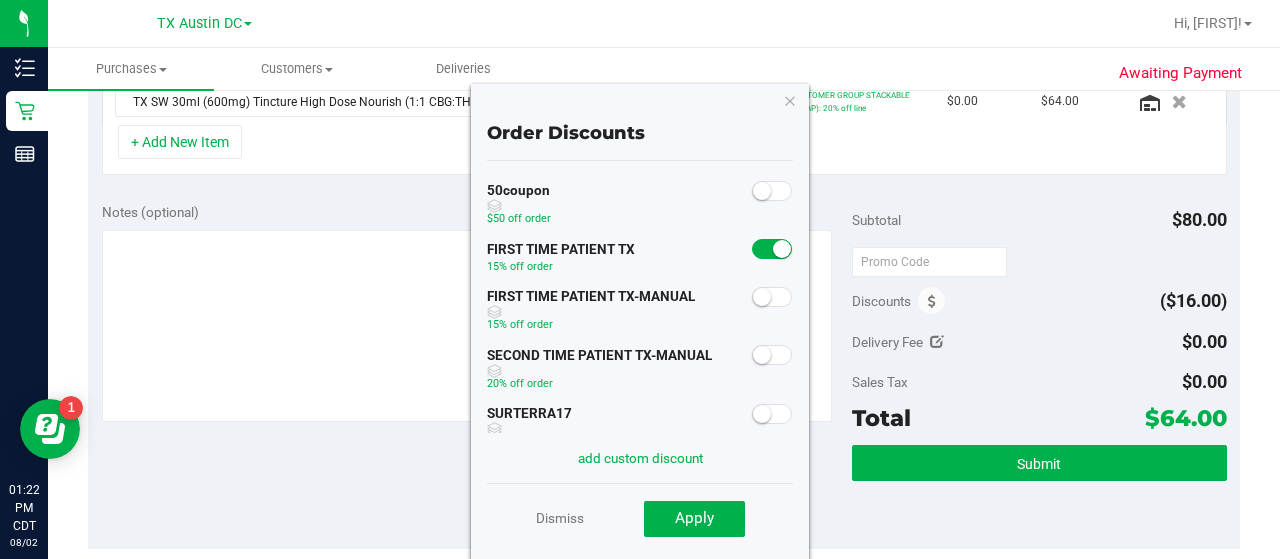 click at bounding box center [772, 297] 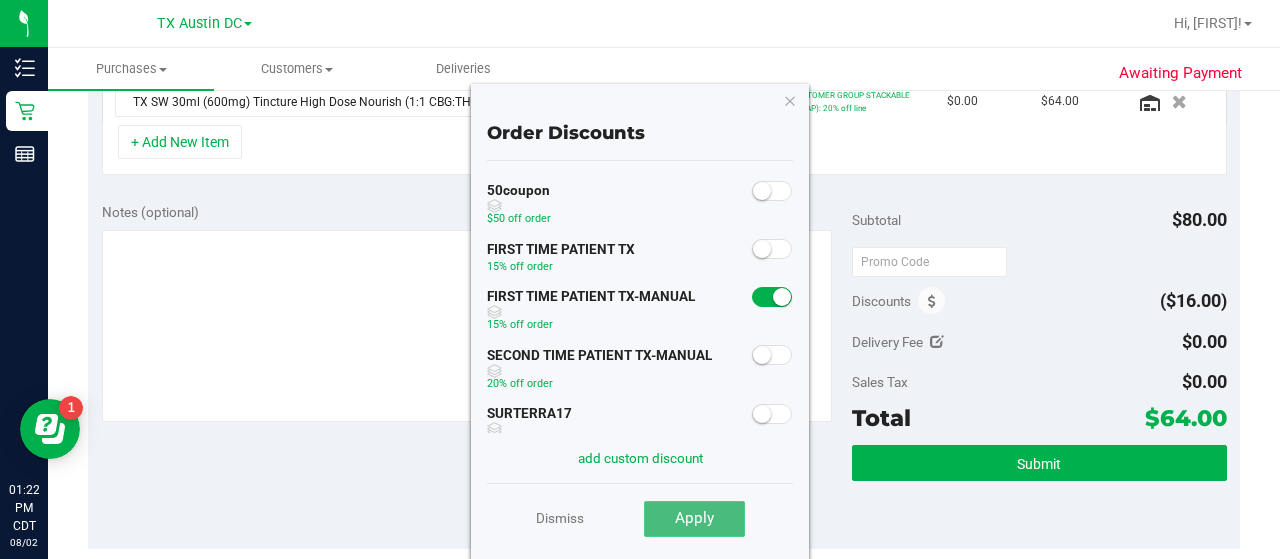 click on "Apply" at bounding box center (694, 518) 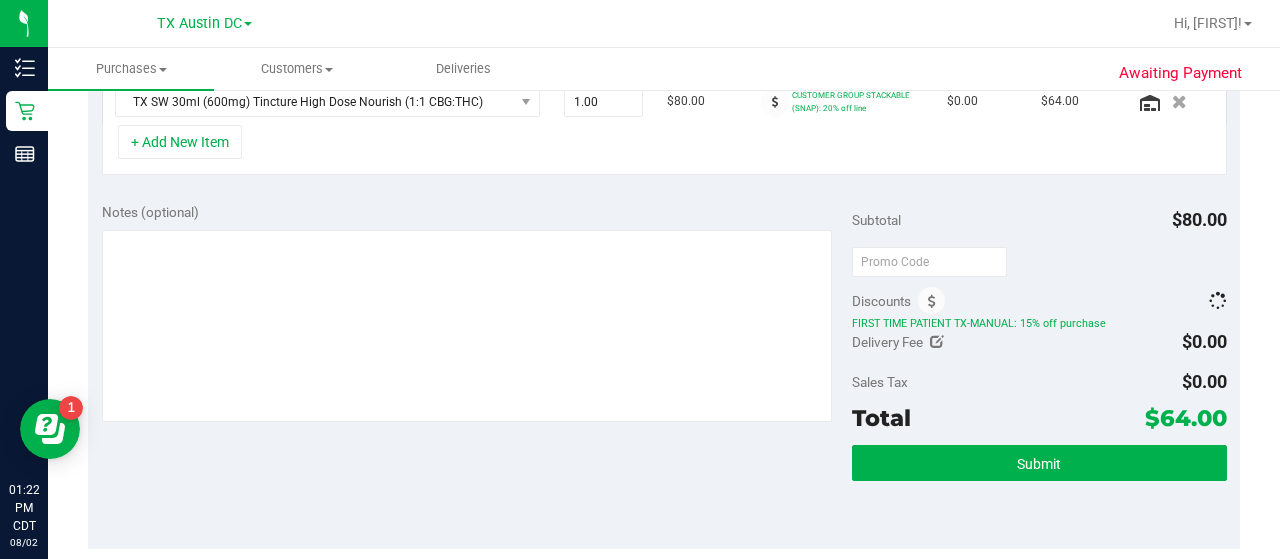 scroll, scrollTop: 557, scrollLeft: 0, axis: vertical 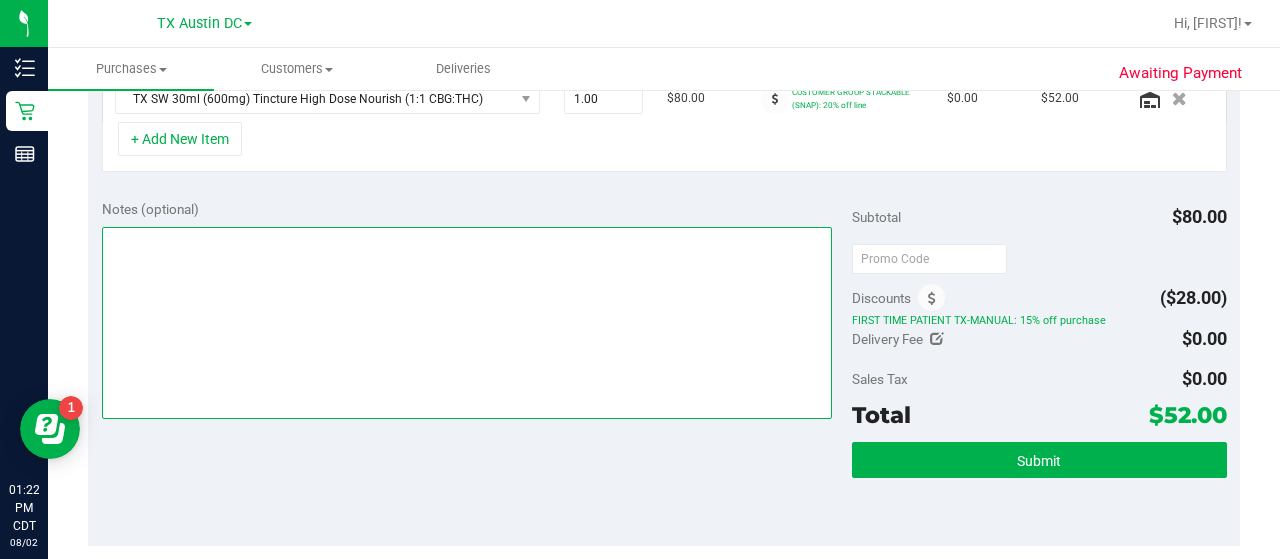 click at bounding box center [467, 323] 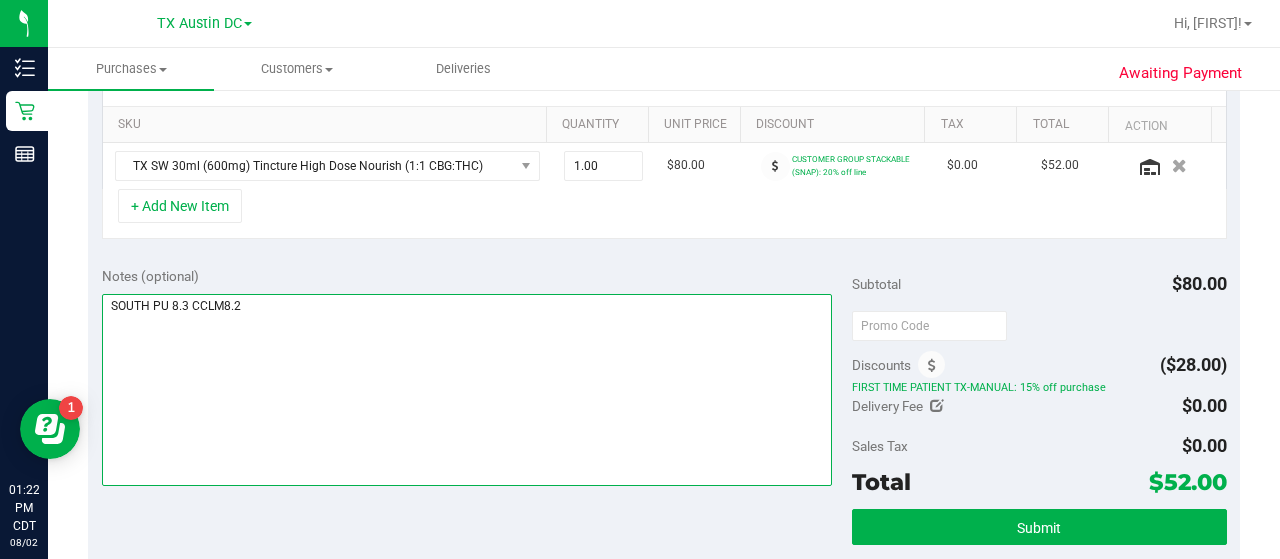 scroll, scrollTop: 516, scrollLeft: 0, axis: vertical 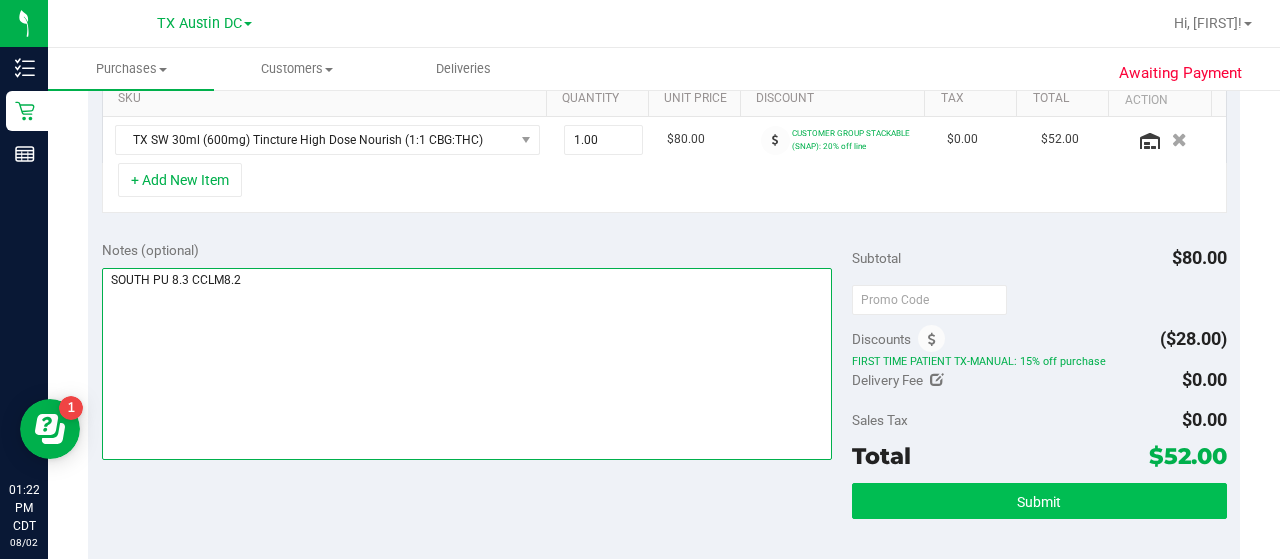 type on "SOUTH PU 8.3 CCLM8.2" 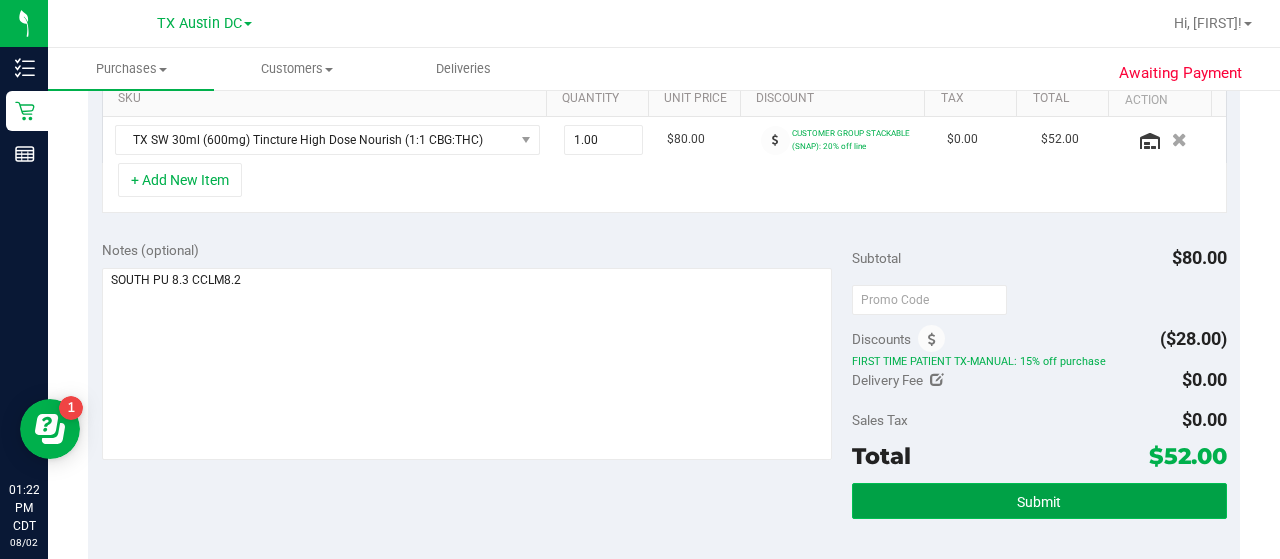 click on "Submit" at bounding box center [1039, 502] 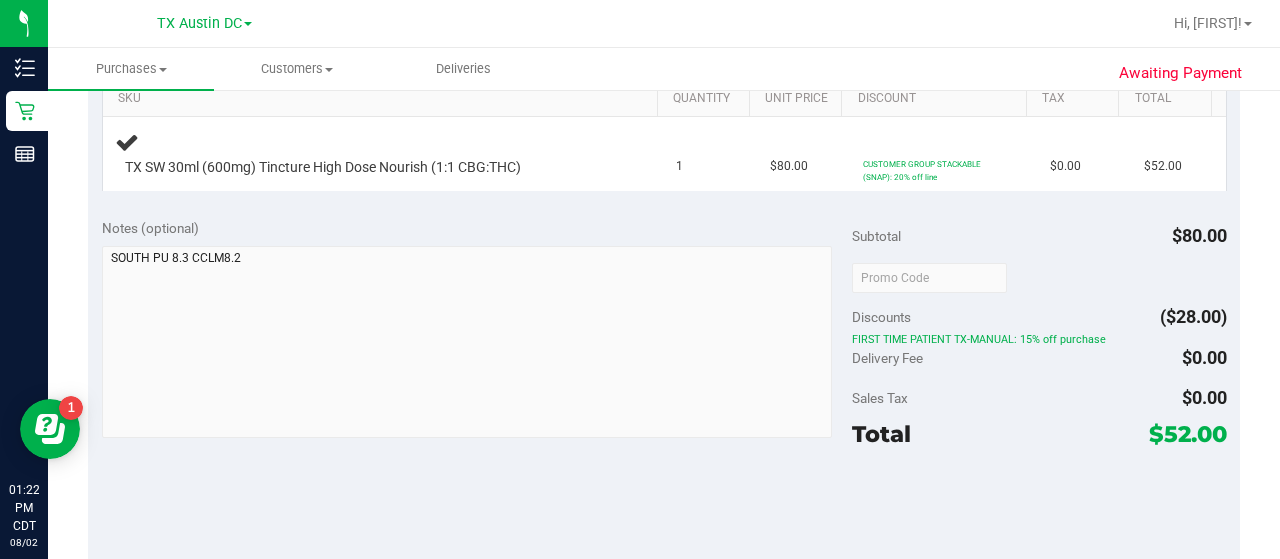 scroll, scrollTop: 0, scrollLeft: 0, axis: both 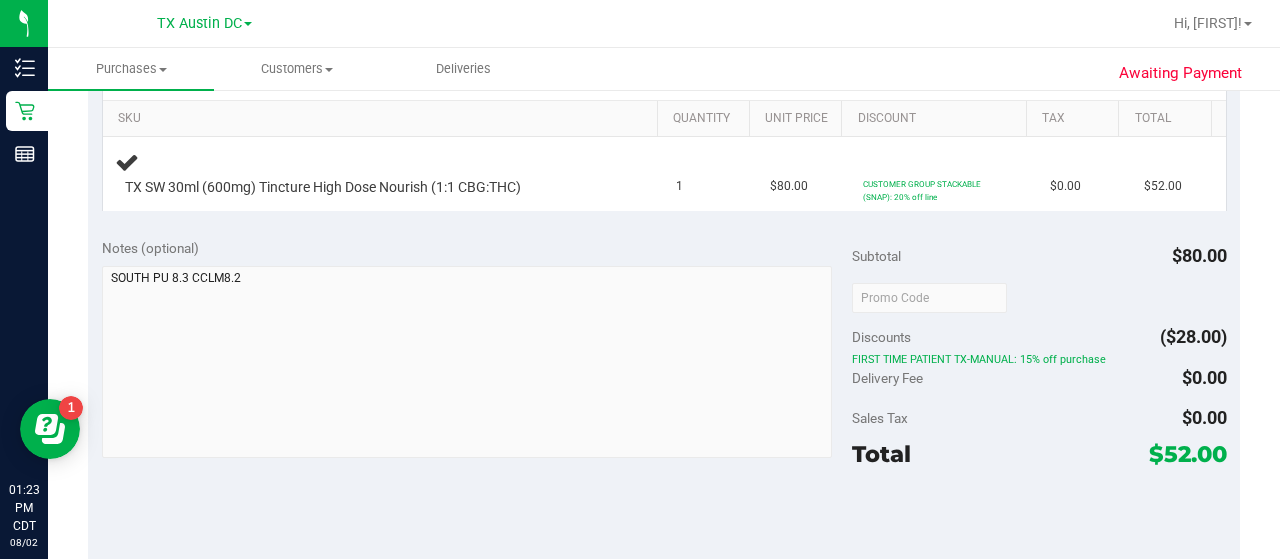 click at bounding box center [1039, 526] 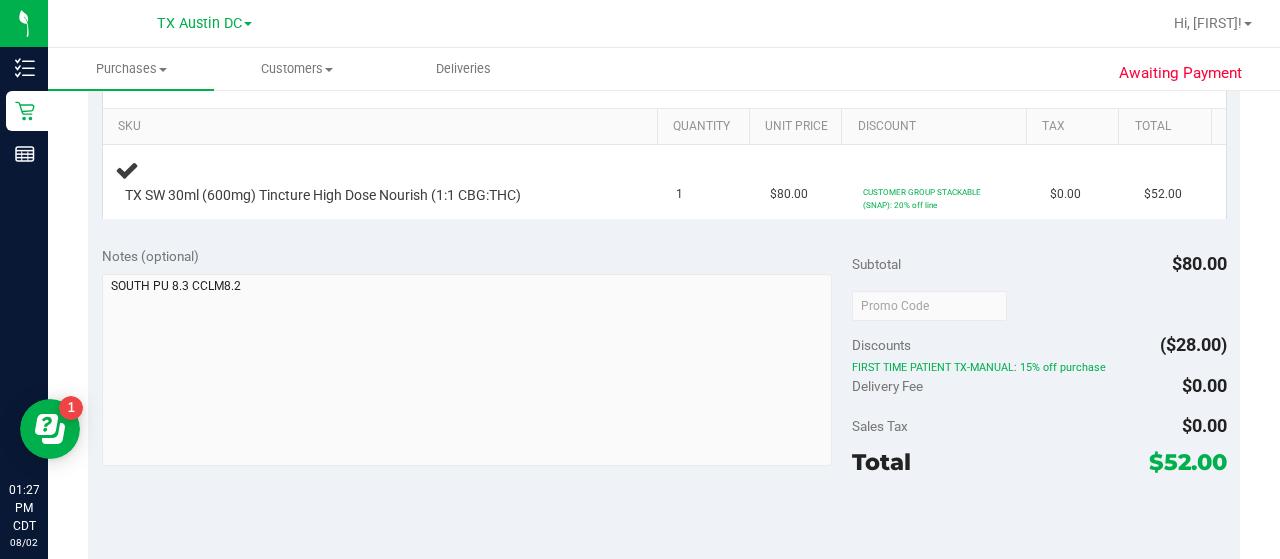 scroll, scrollTop: 488, scrollLeft: 0, axis: vertical 